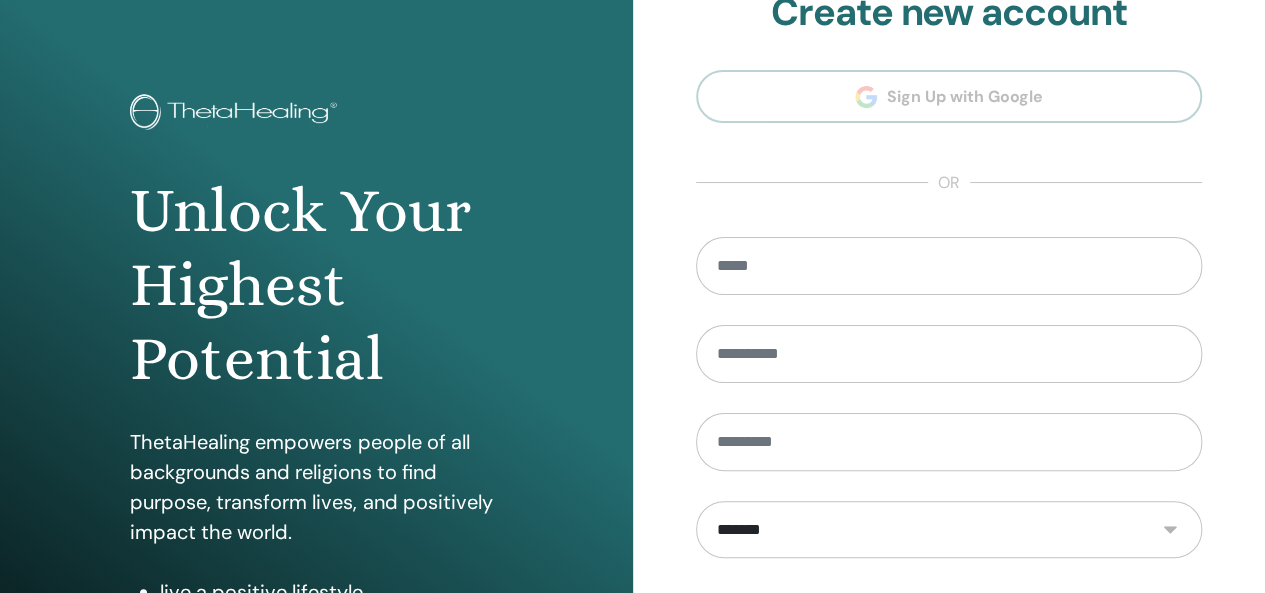 scroll, scrollTop: 366, scrollLeft: 0, axis: vertical 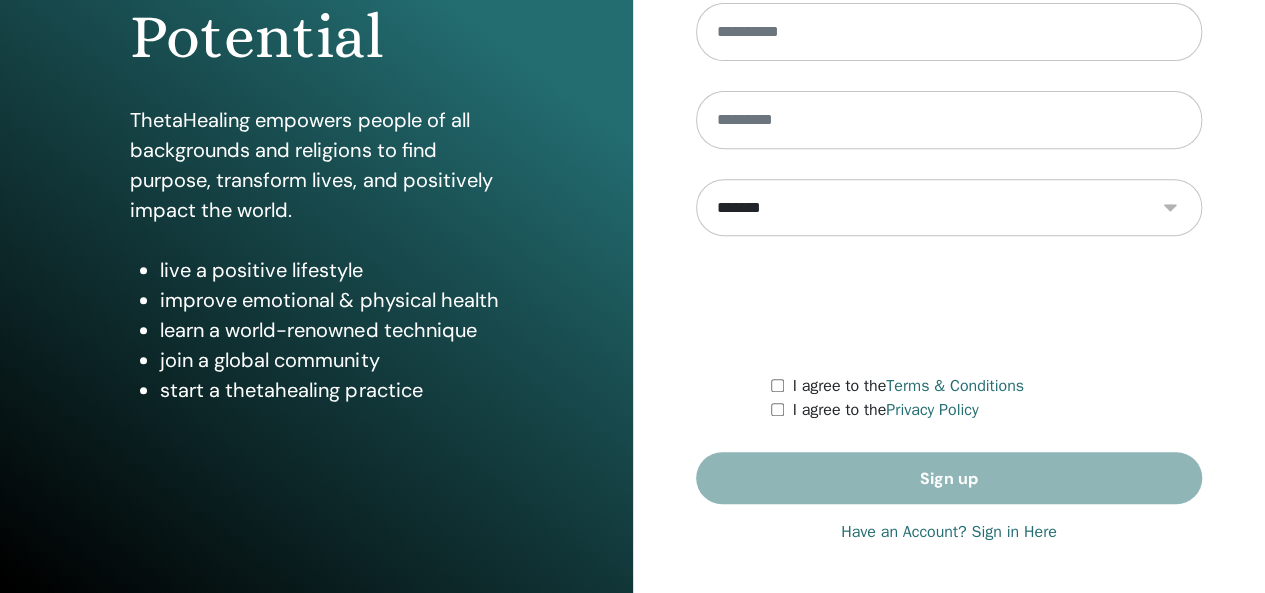 type on "**********" 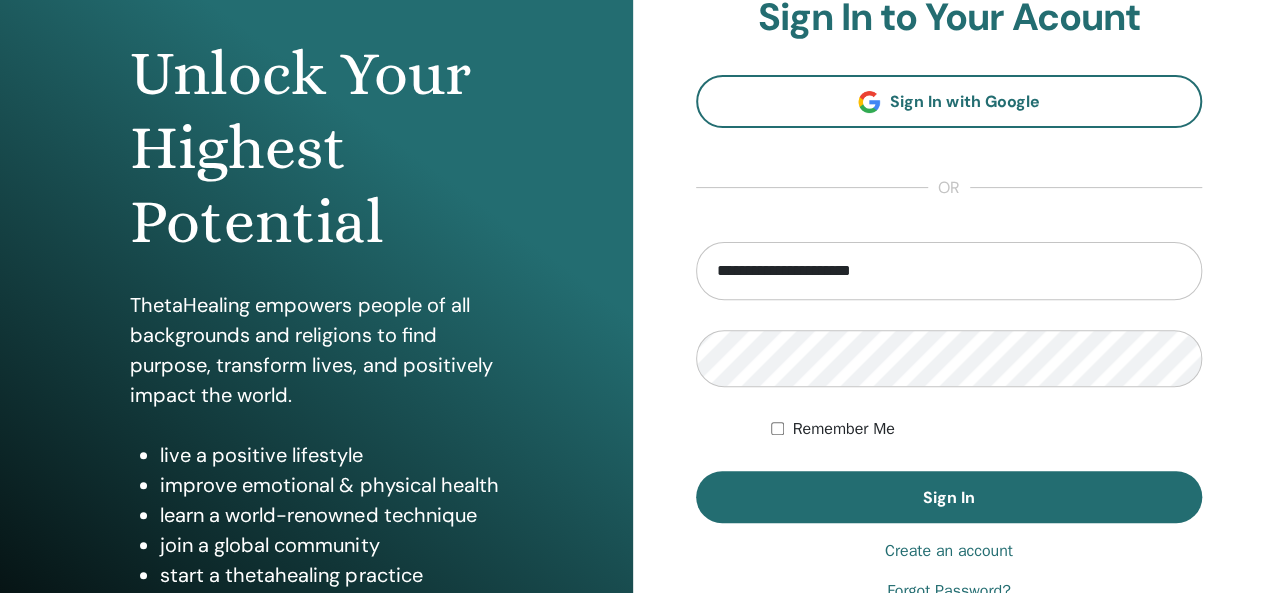 scroll, scrollTop: 200, scrollLeft: 0, axis: vertical 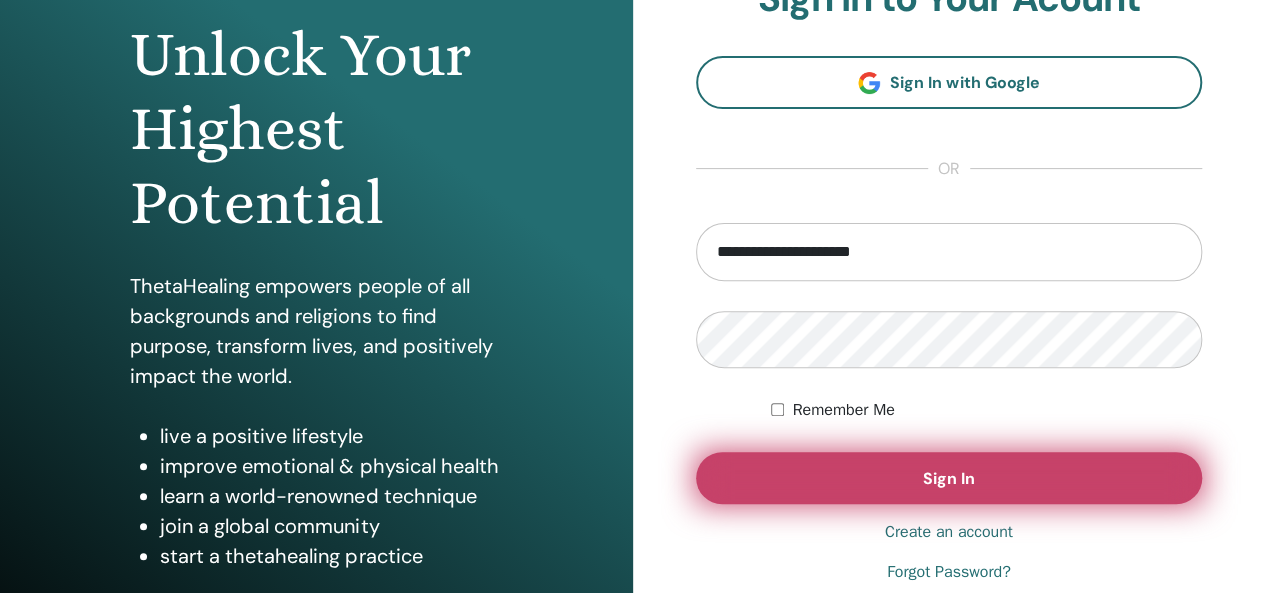 click on "Sign In" at bounding box center (949, 478) 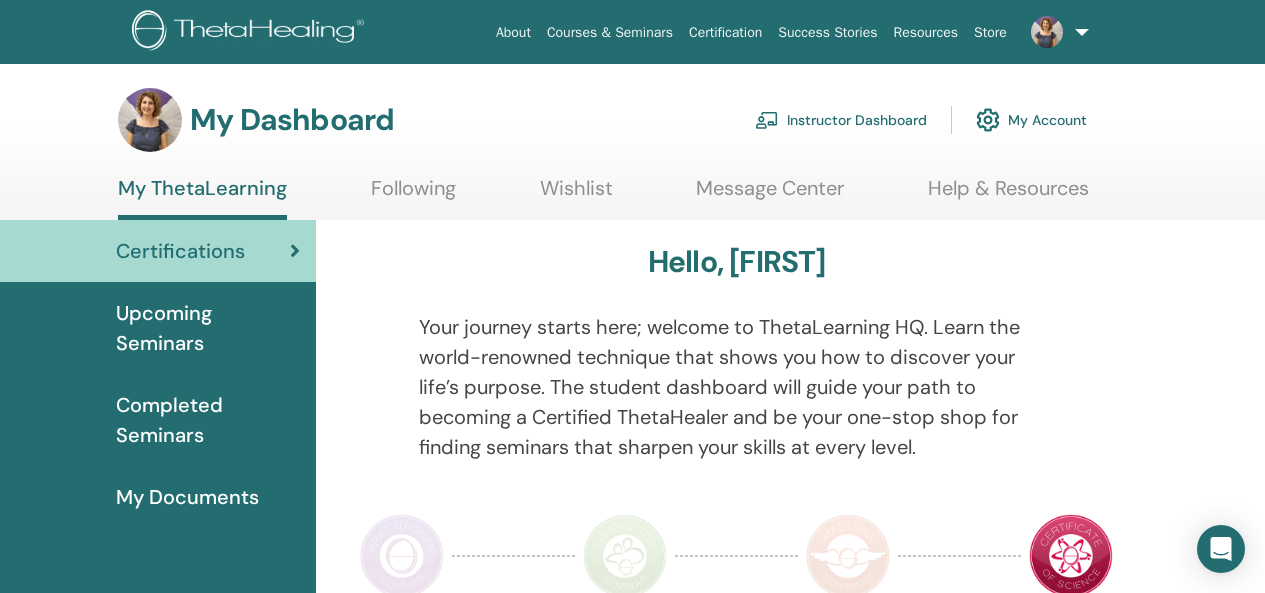 scroll, scrollTop: 0, scrollLeft: 0, axis: both 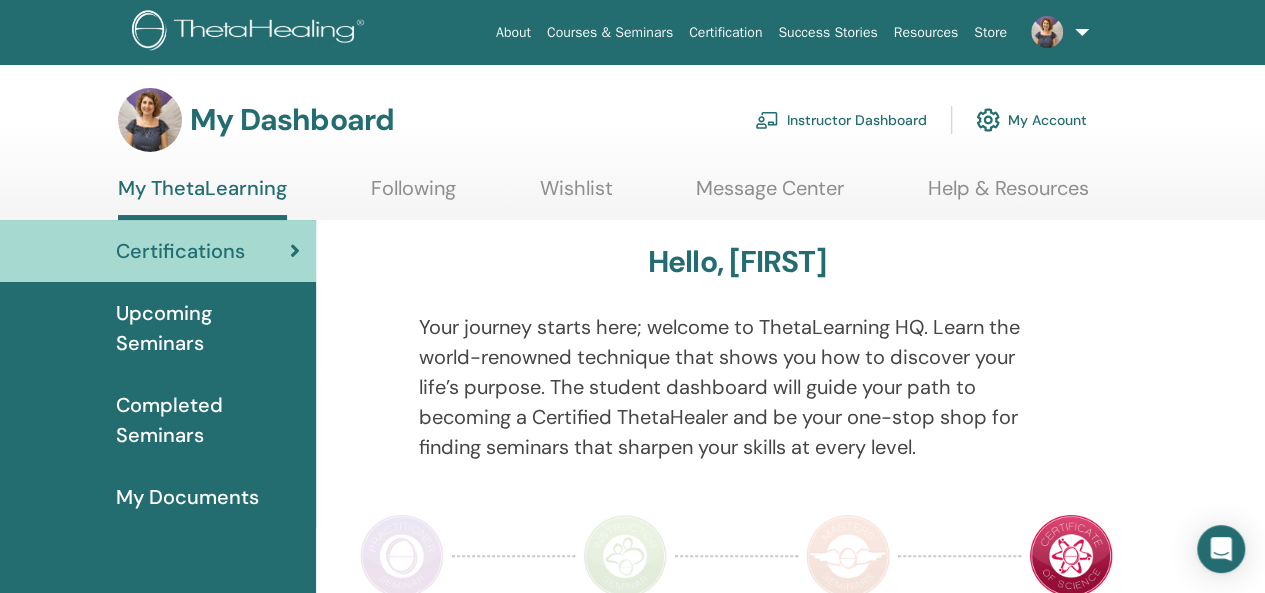 click on "Instructor Dashboard" at bounding box center (841, 120) 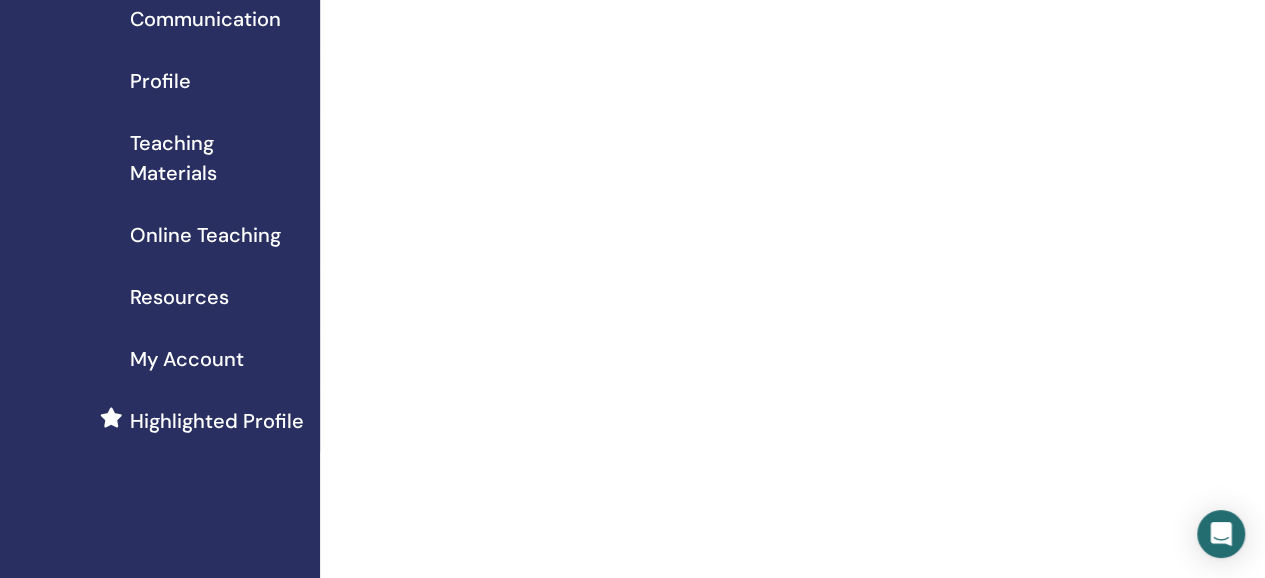 scroll, scrollTop: 0, scrollLeft: 0, axis: both 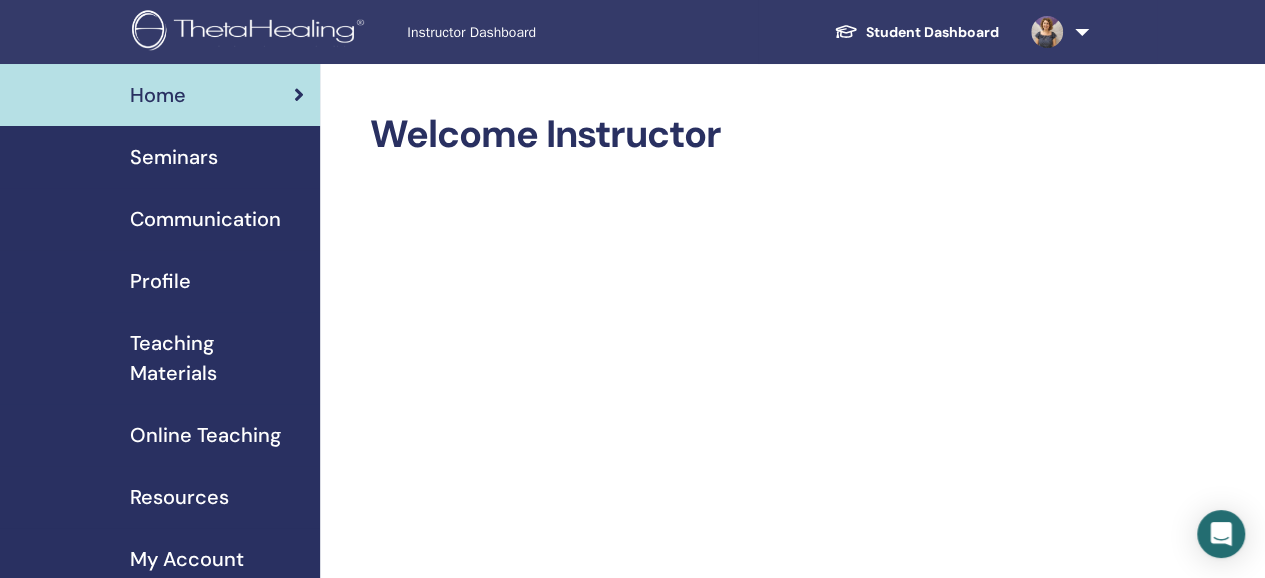 click on "Seminars" at bounding box center (174, 157) 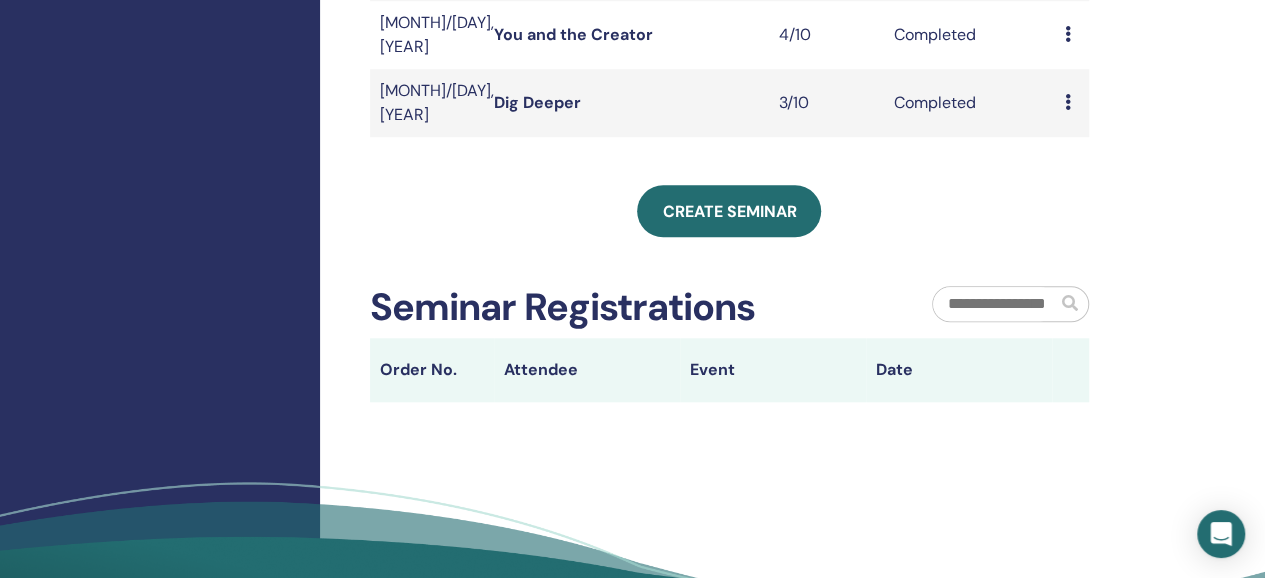 scroll, scrollTop: 900, scrollLeft: 0, axis: vertical 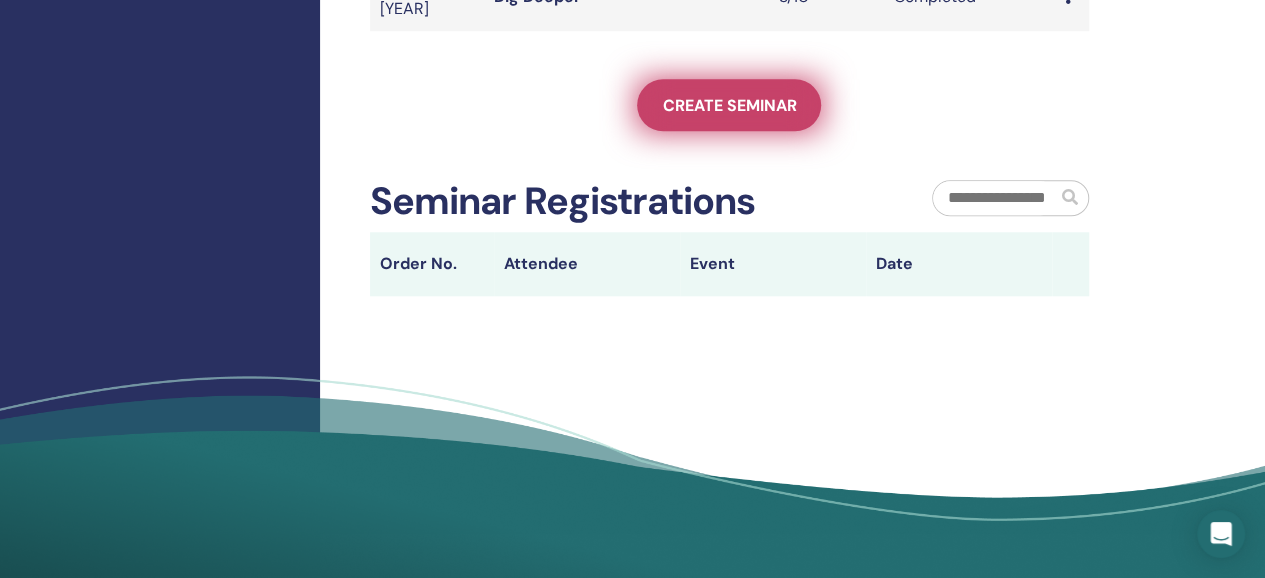 click on "Create seminar" at bounding box center [729, 105] 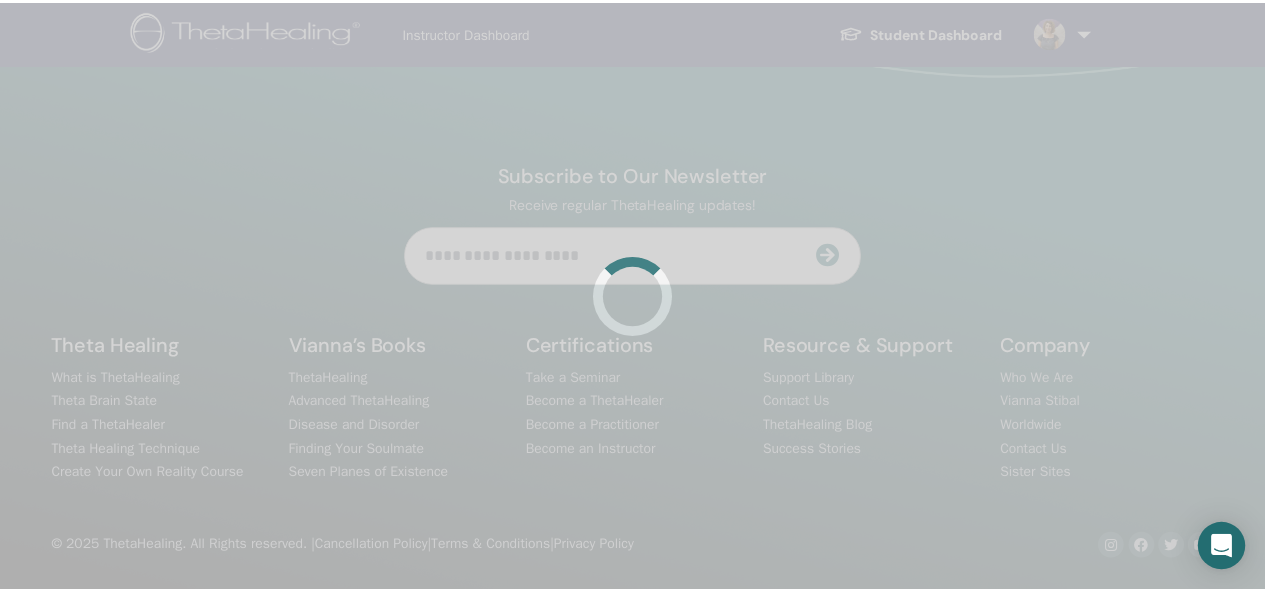 scroll, scrollTop: 0, scrollLeft: 0, axis: both 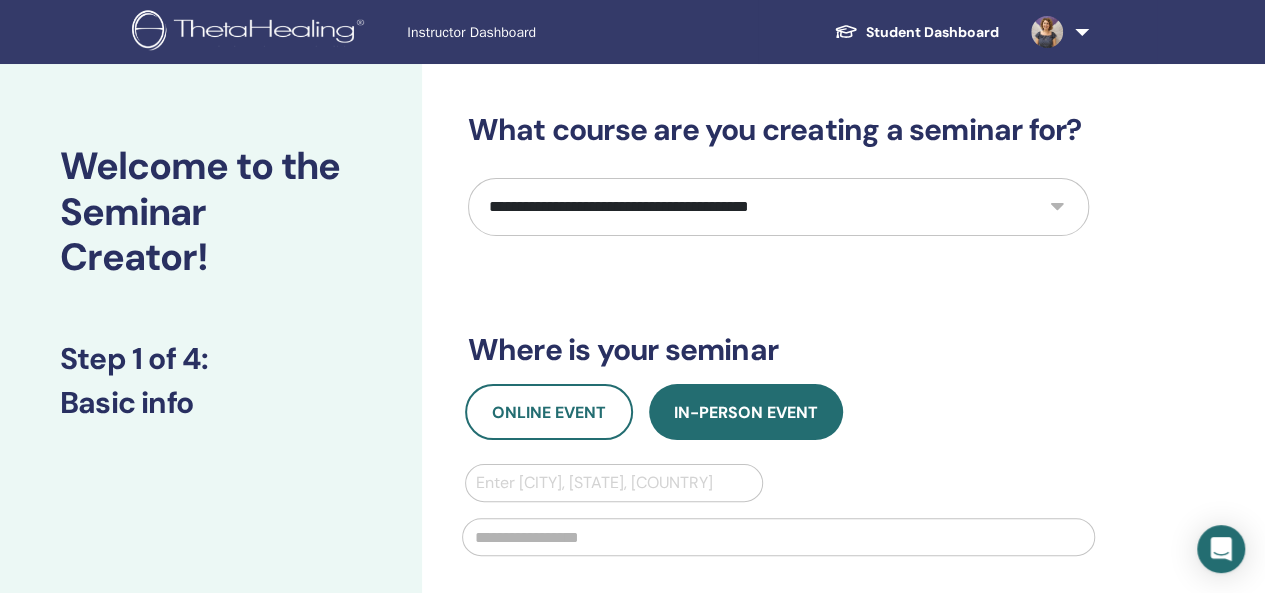 click on "**********" at bounding box center [778, 207] 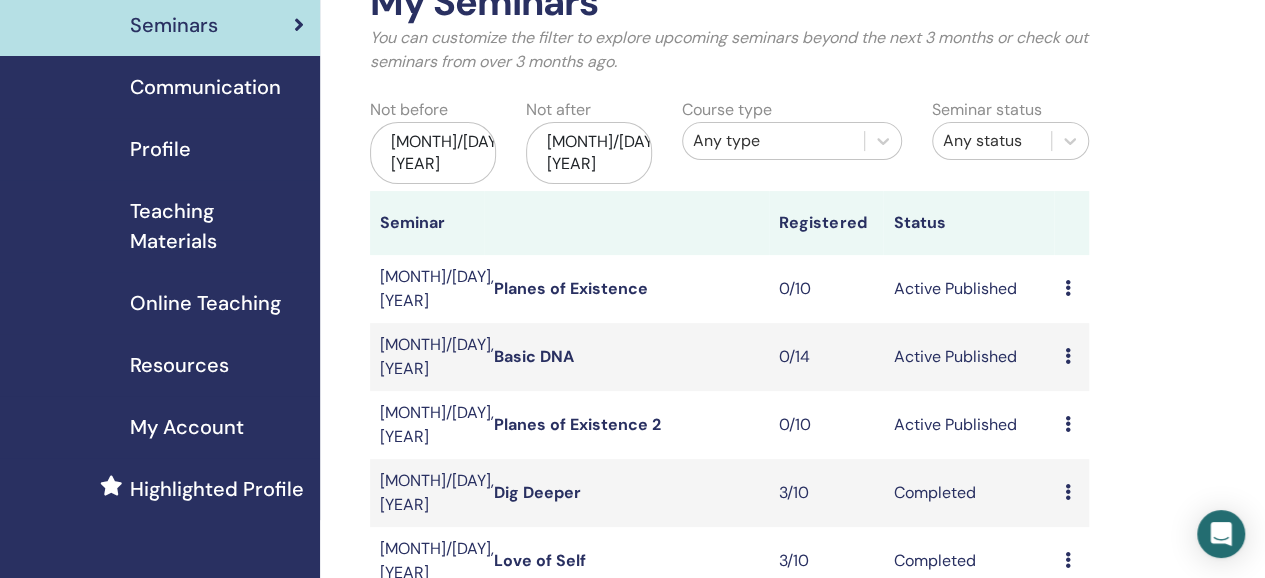 scroll, scrollTop: 236, scrollLeft: 0, axis: vertical 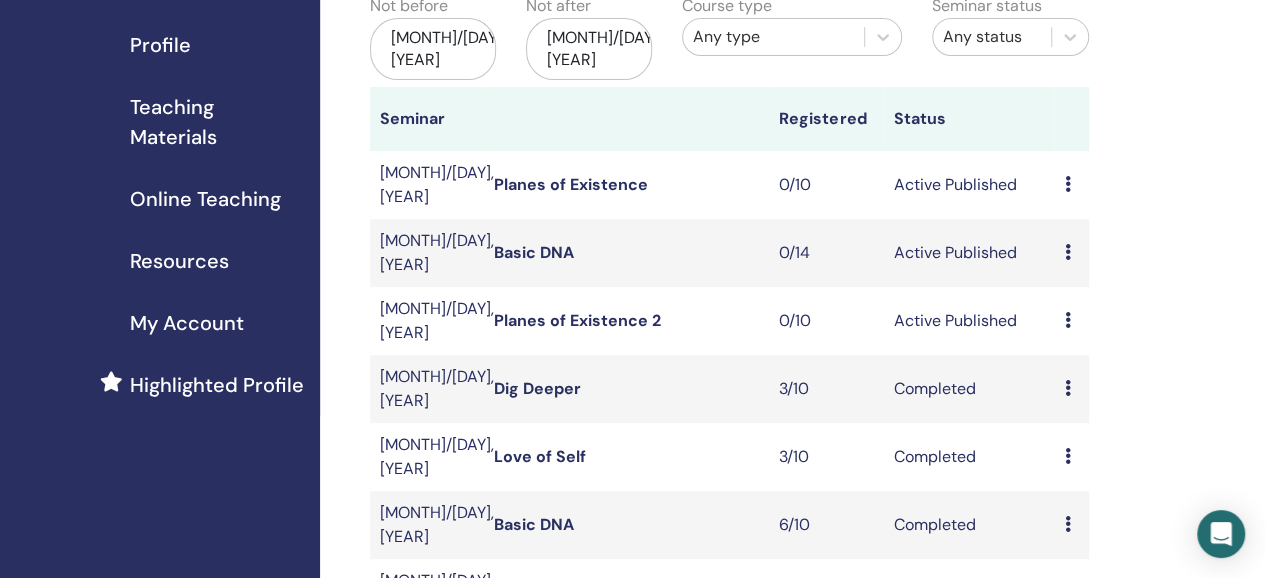 click on "Teaching Materials" at bounding box center (217, 122) 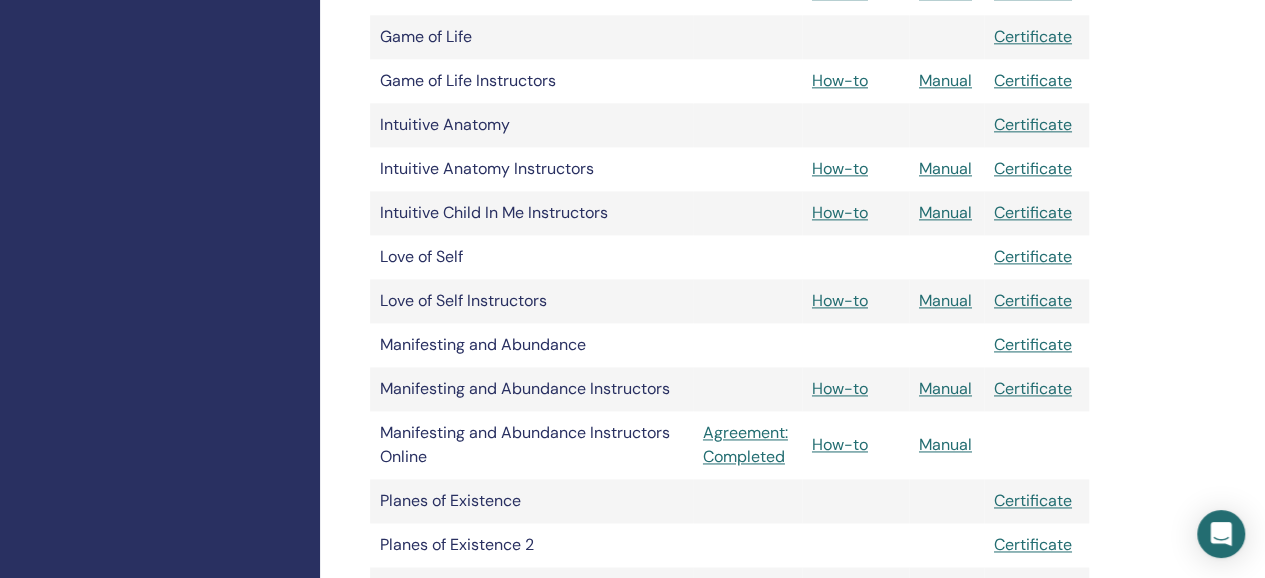 scroll, scrollTop: 1200, scrollLeft: 0, axis: vertical 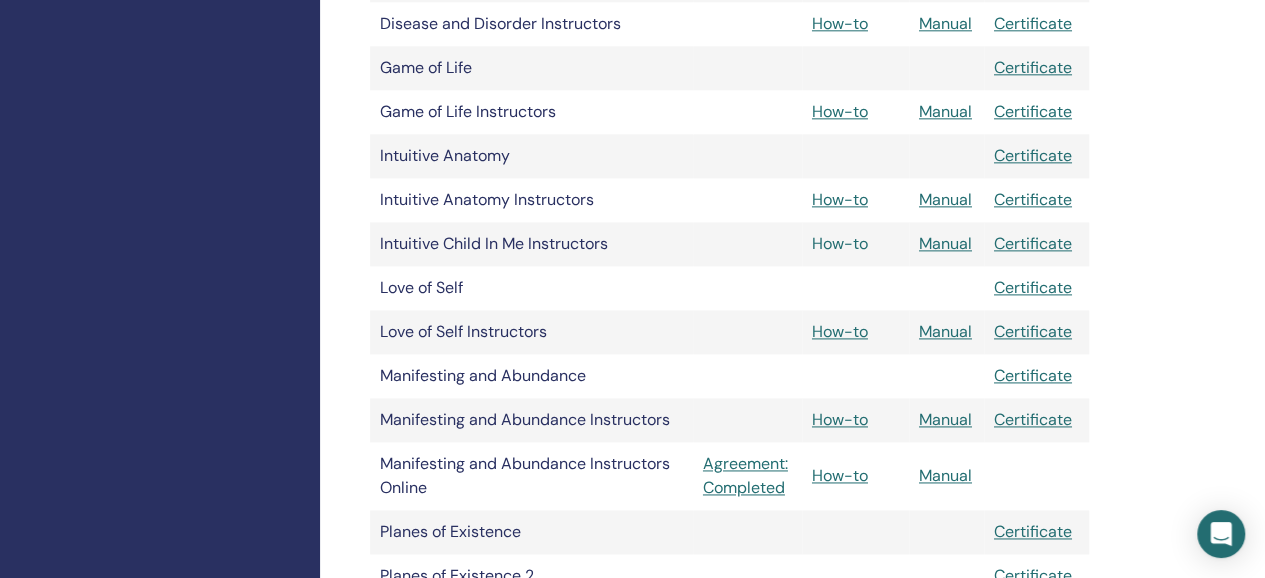 click on "How-to" at bounding box center [840, 243] 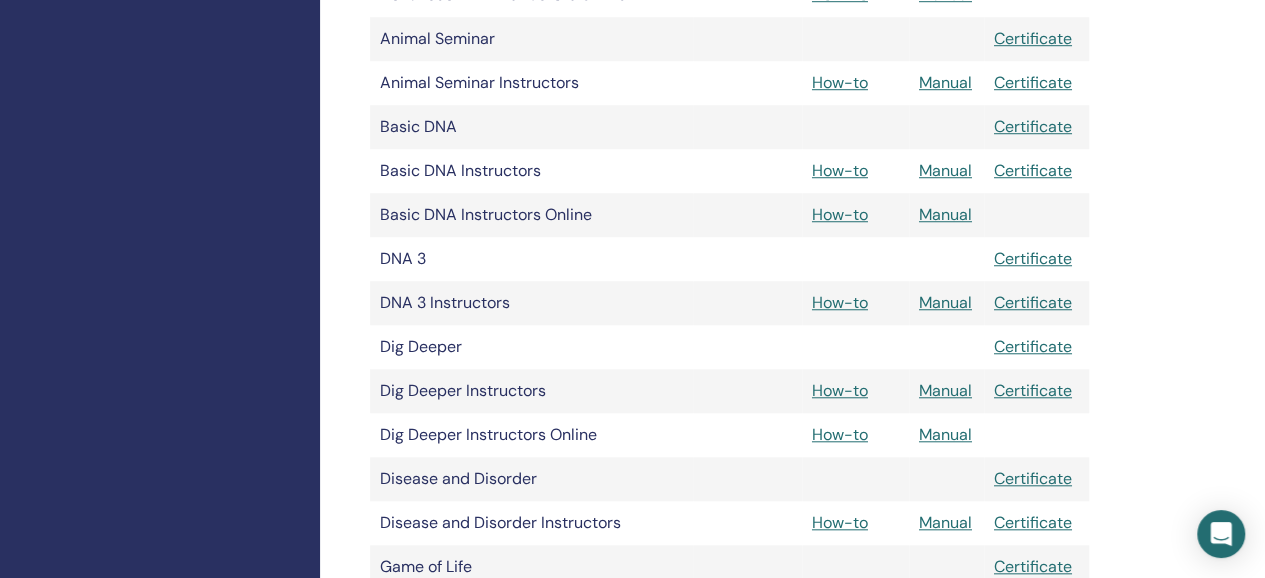 scroll, scrollTop: 800, scrollLeft: 0, axis: vertical 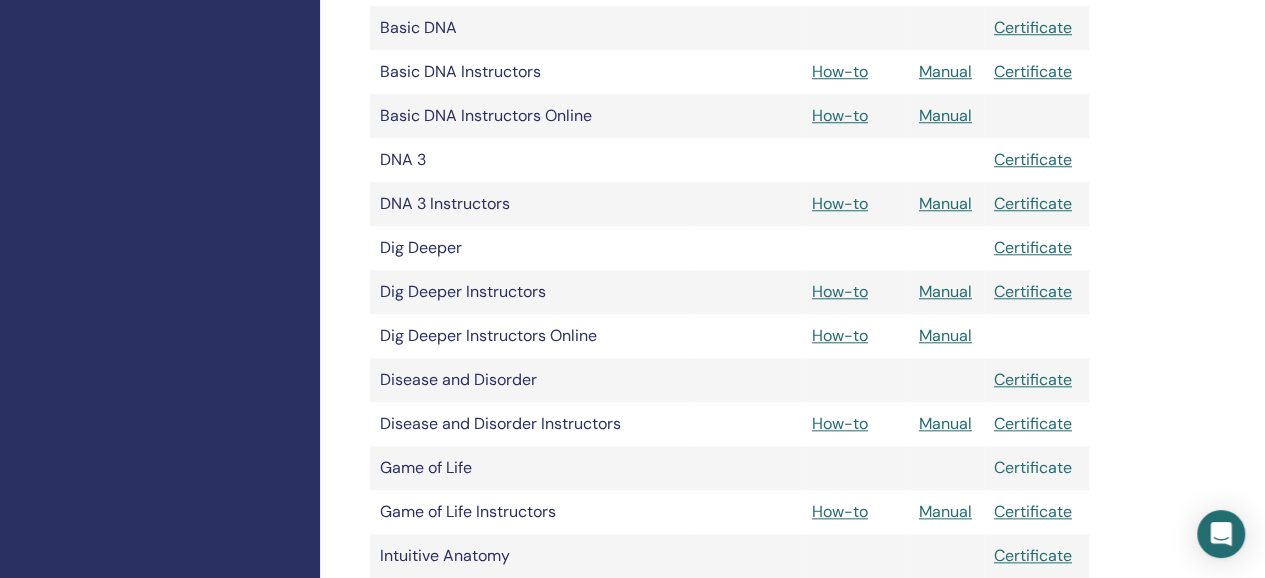 click on "Certificate" at bounding box center [1033, 467] 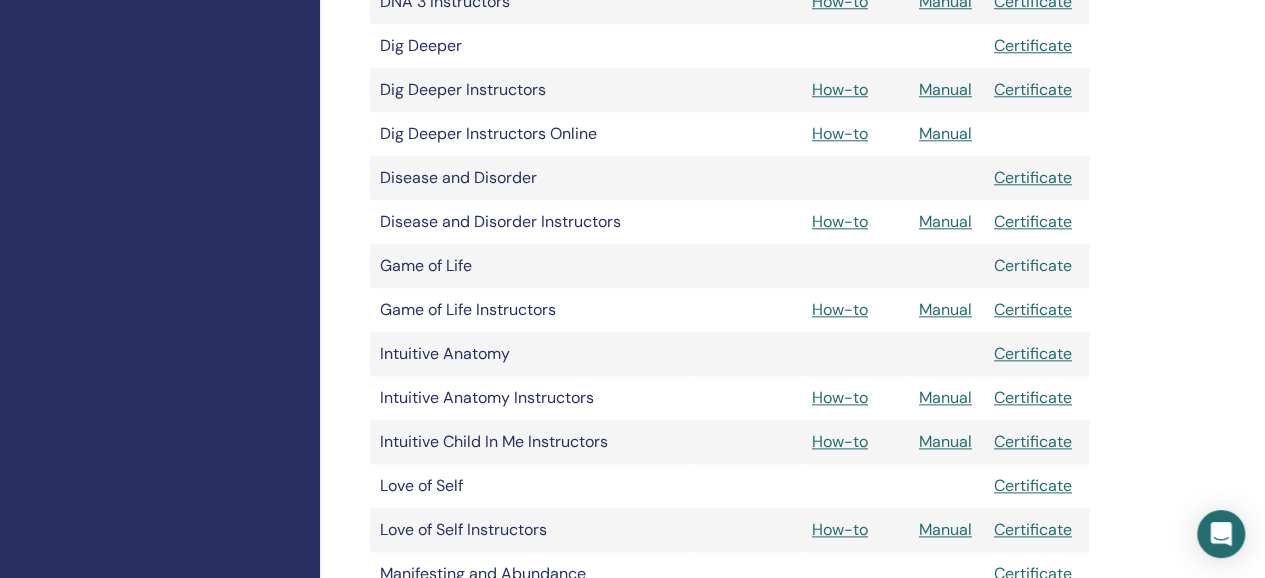 scroll, scrollTop: 1100, scrollLeft: 0, axis: vertical 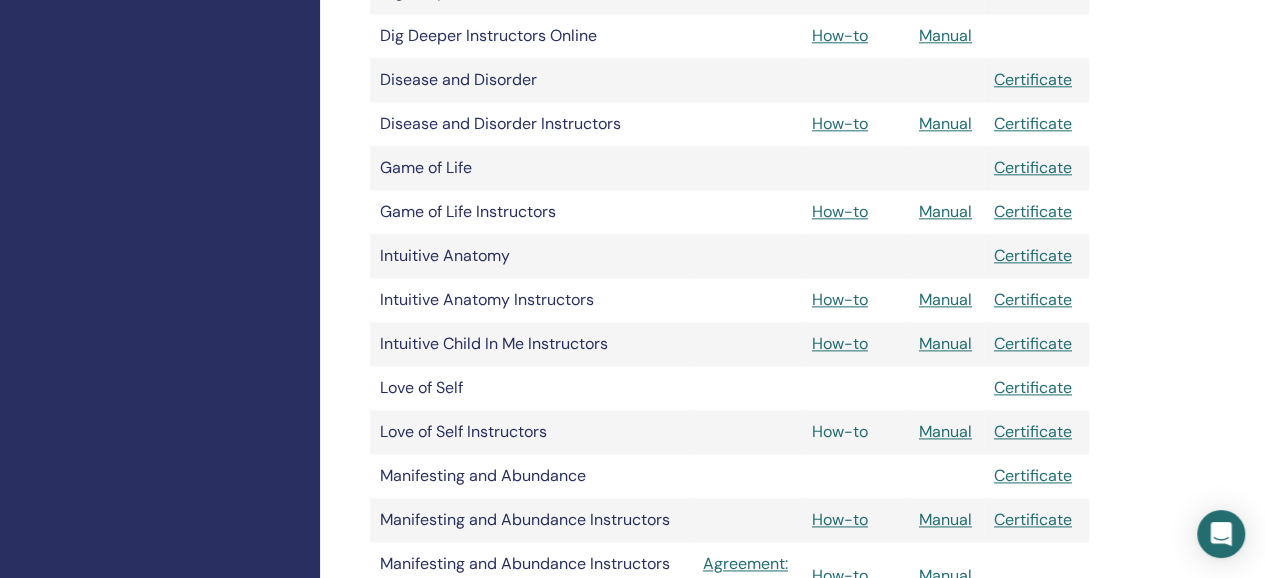 click on "How-to" at bounding box center [840, 431] 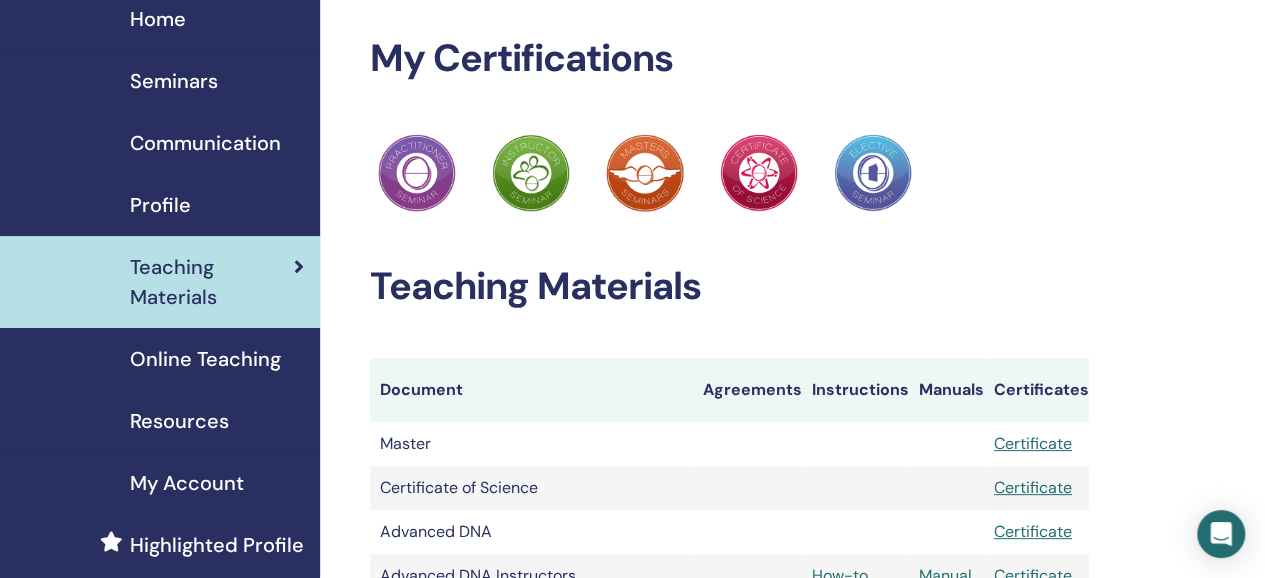 scroll, scrollTop: 0, scrollLeft: 0, axis: both 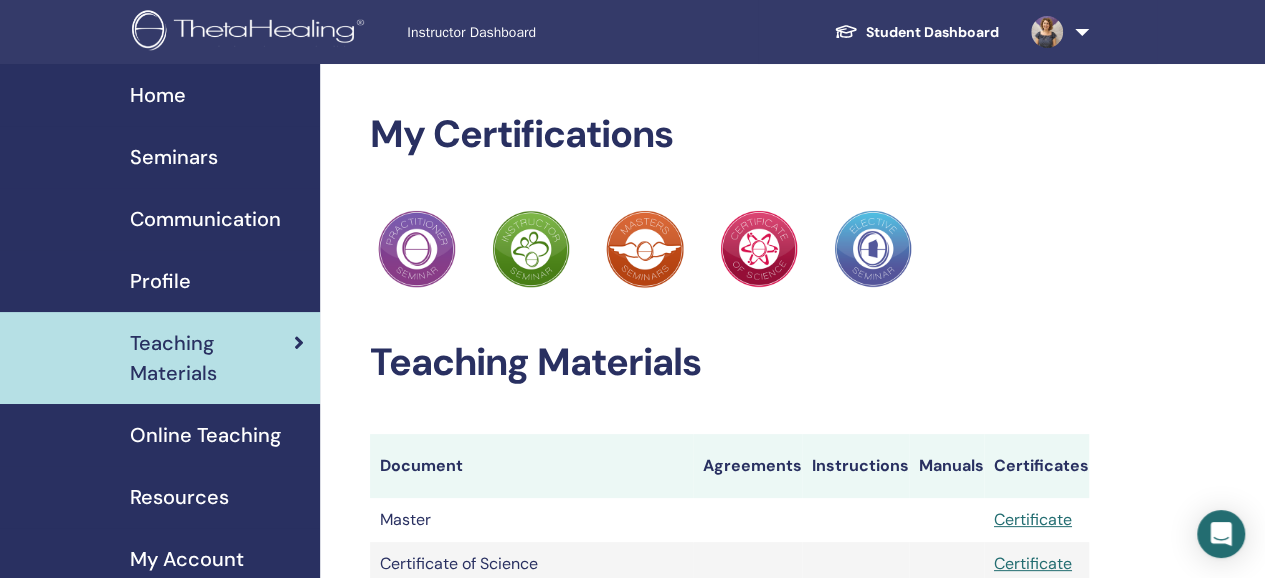 click at bounding box center [1056, 32] 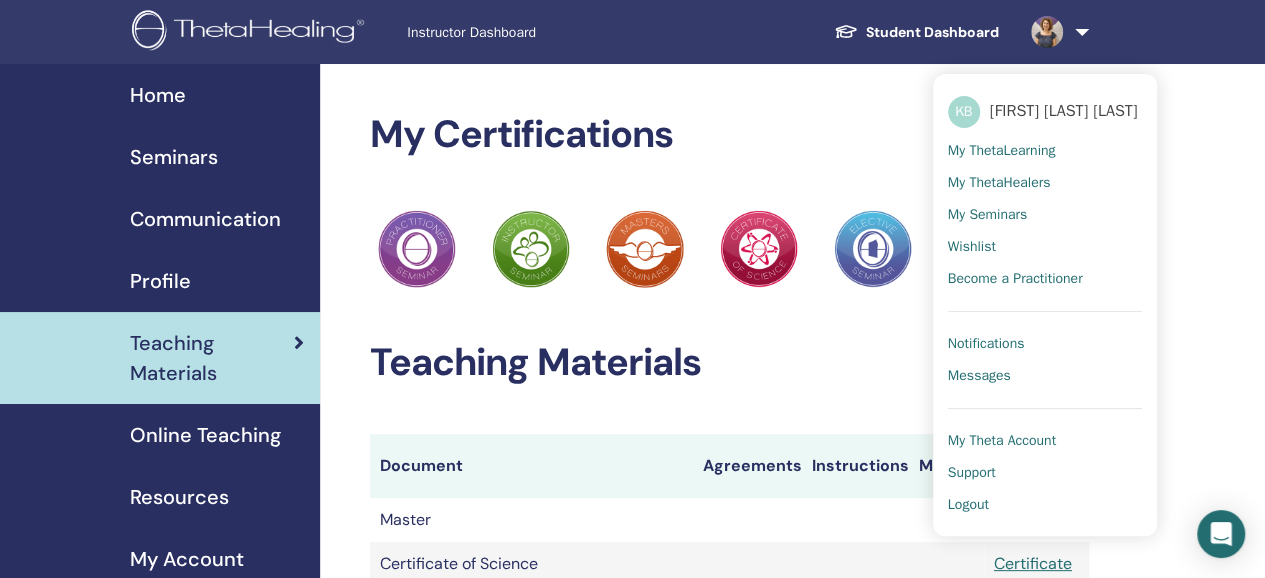 click on "Logout" at bounding box center [968, 505] 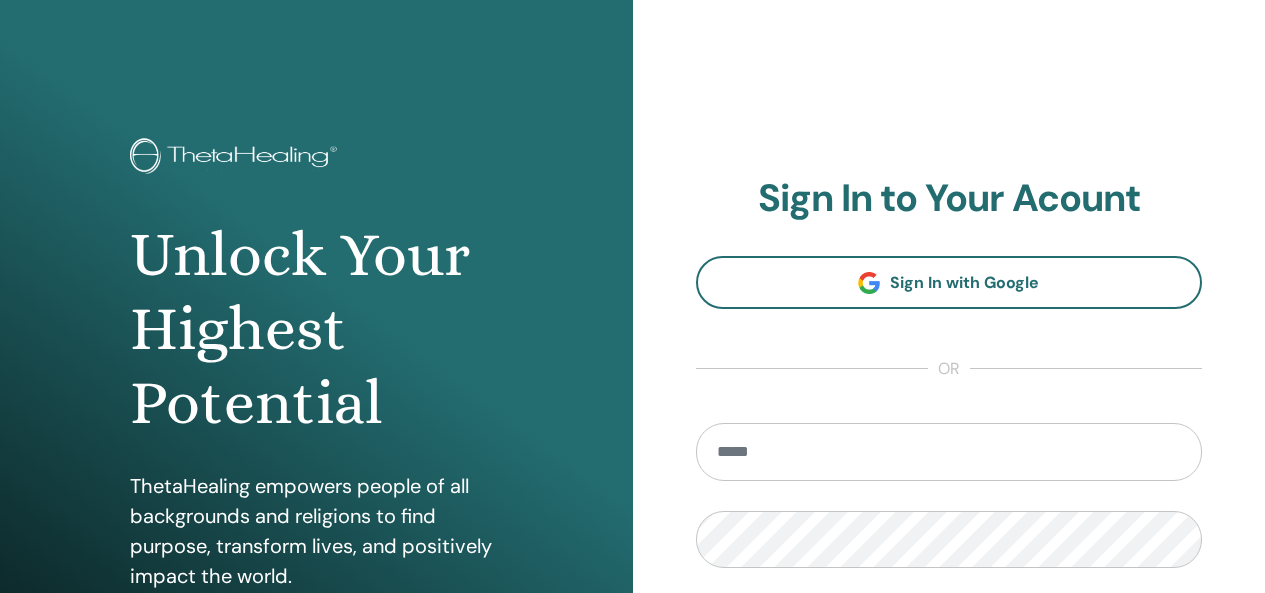 scroll, scrollTop: 0, scrollLeft: 0, axis: both 